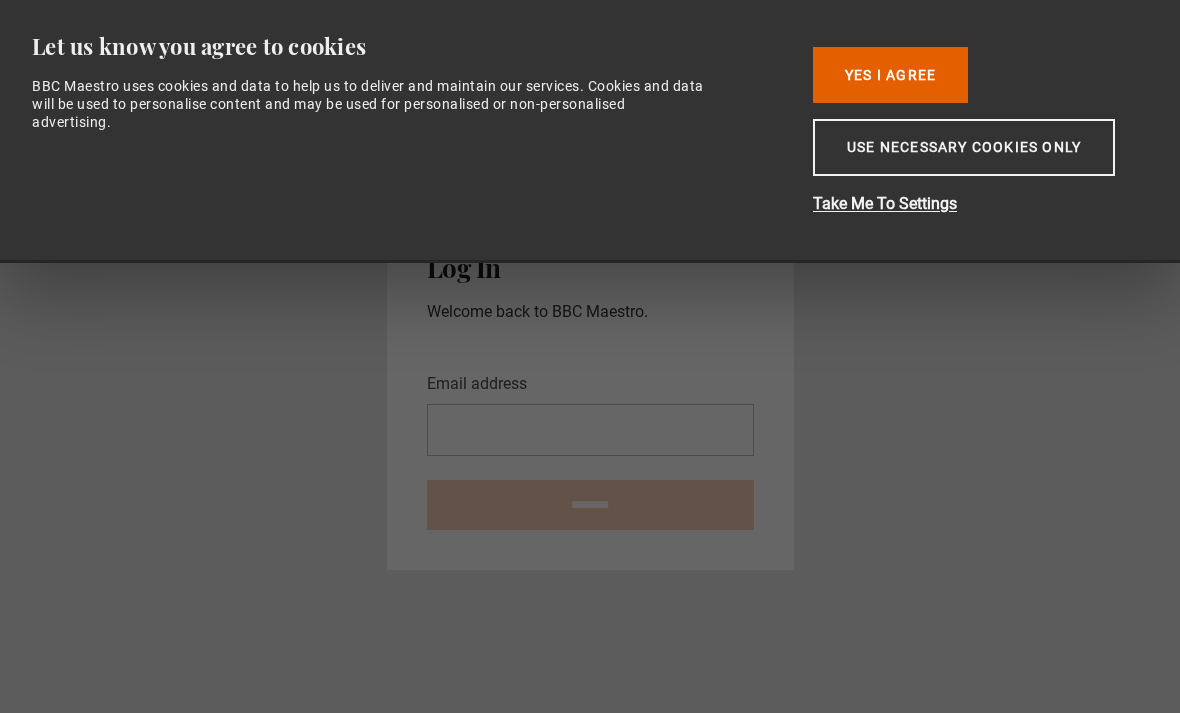 scroll, scrollTop: 285, scrollLeft: 0, axis: vertical 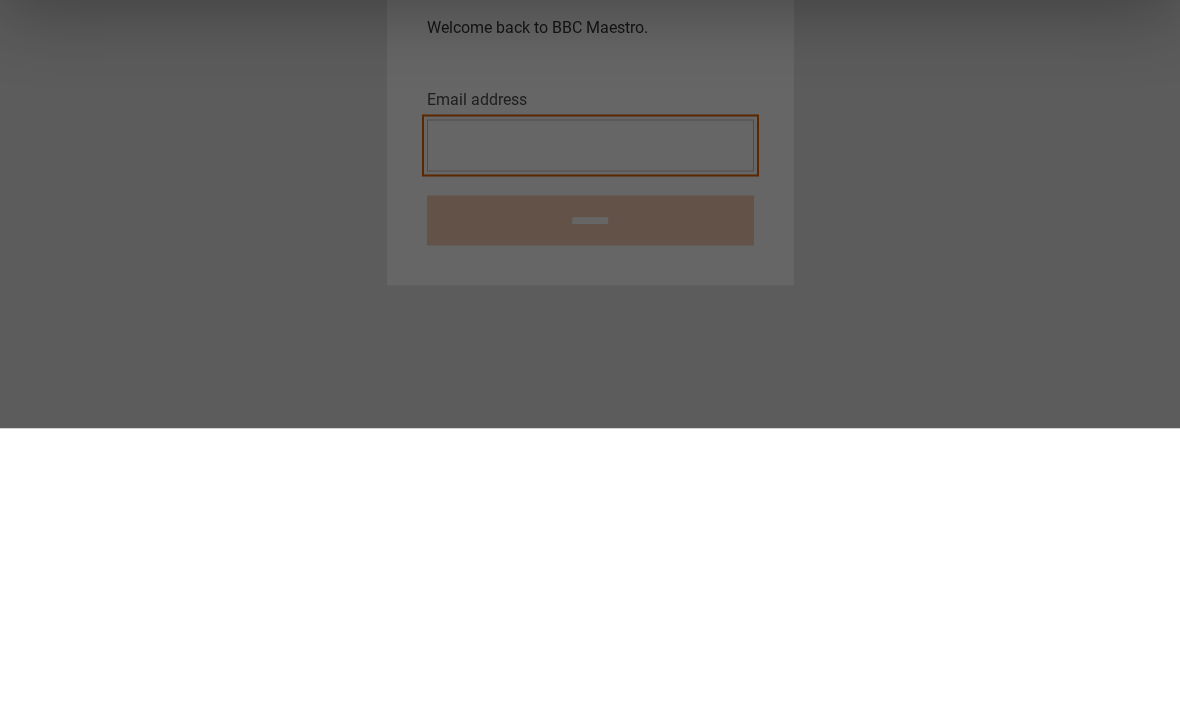 type on "**********" 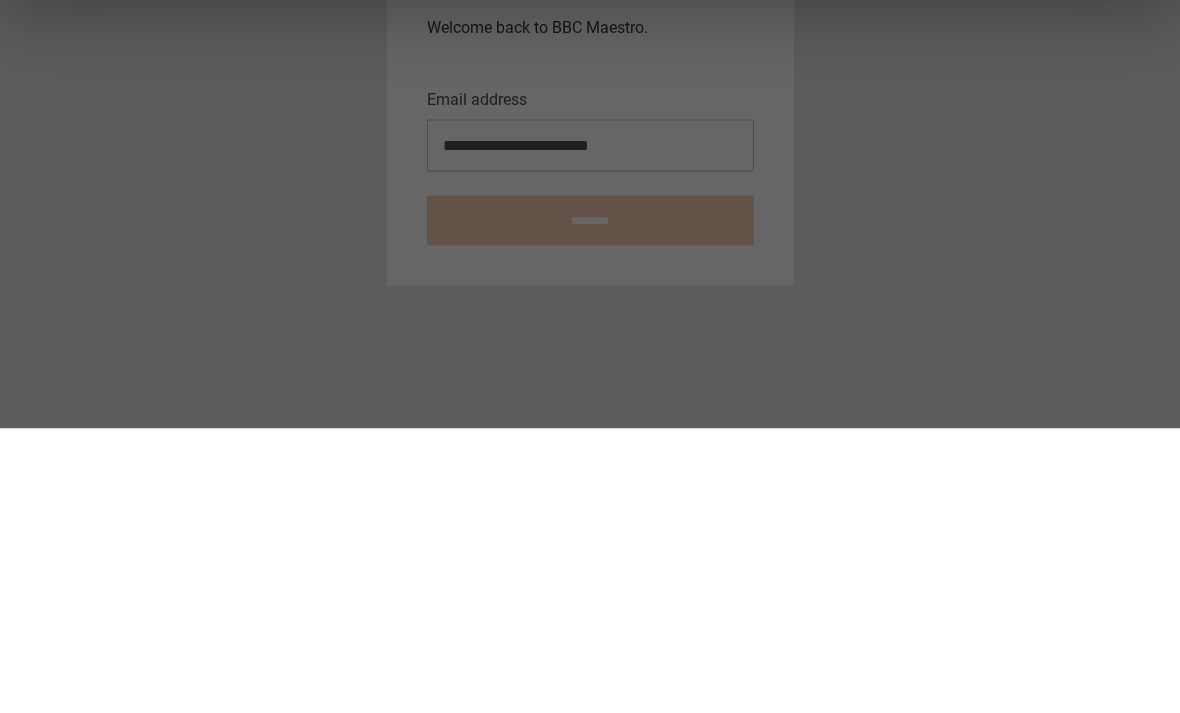 click on "********" at bounding box center (590, 505) 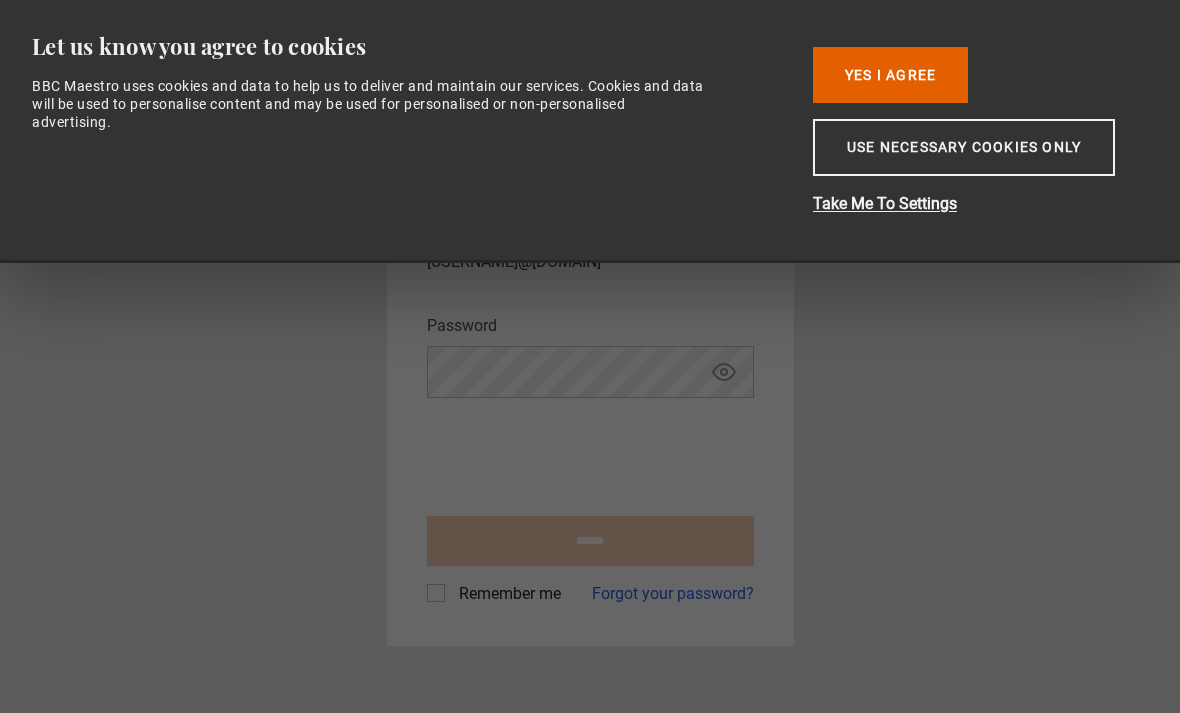 scroll, scrollTop: 227, scrollLeft: 0, axis: vertical 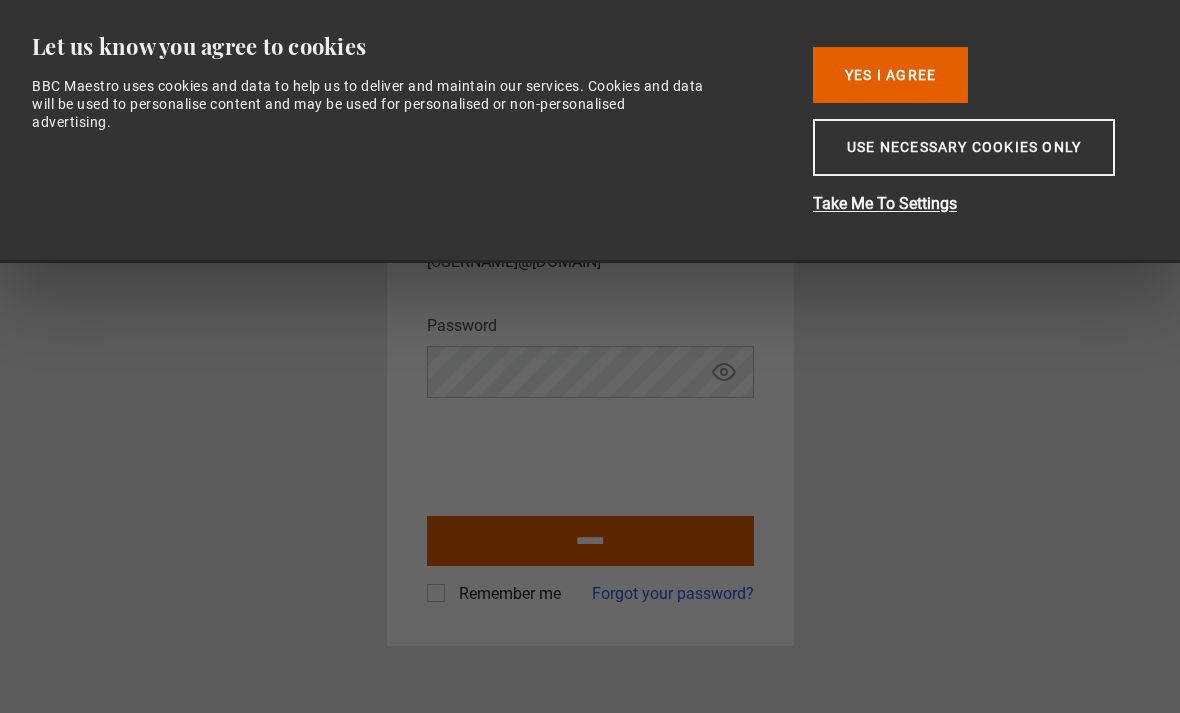 click on "Use necessary cookies only" at bounding box center [964, 147] 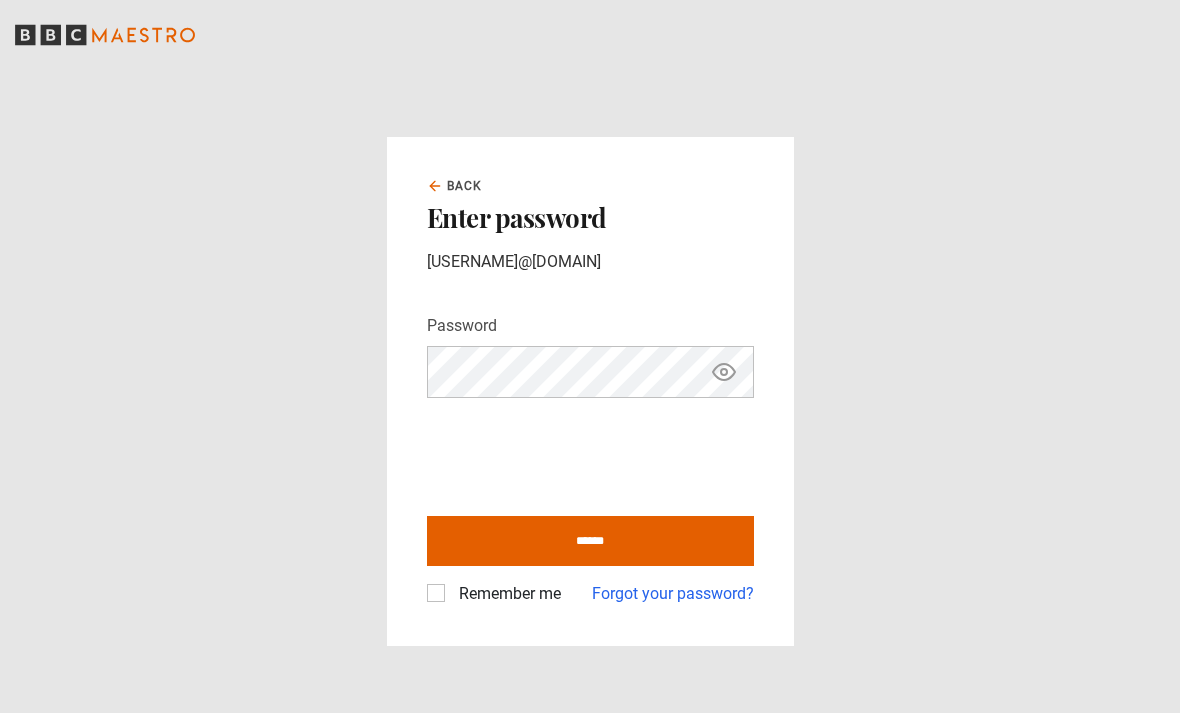 click on "******" at bounding box center [590, 541] 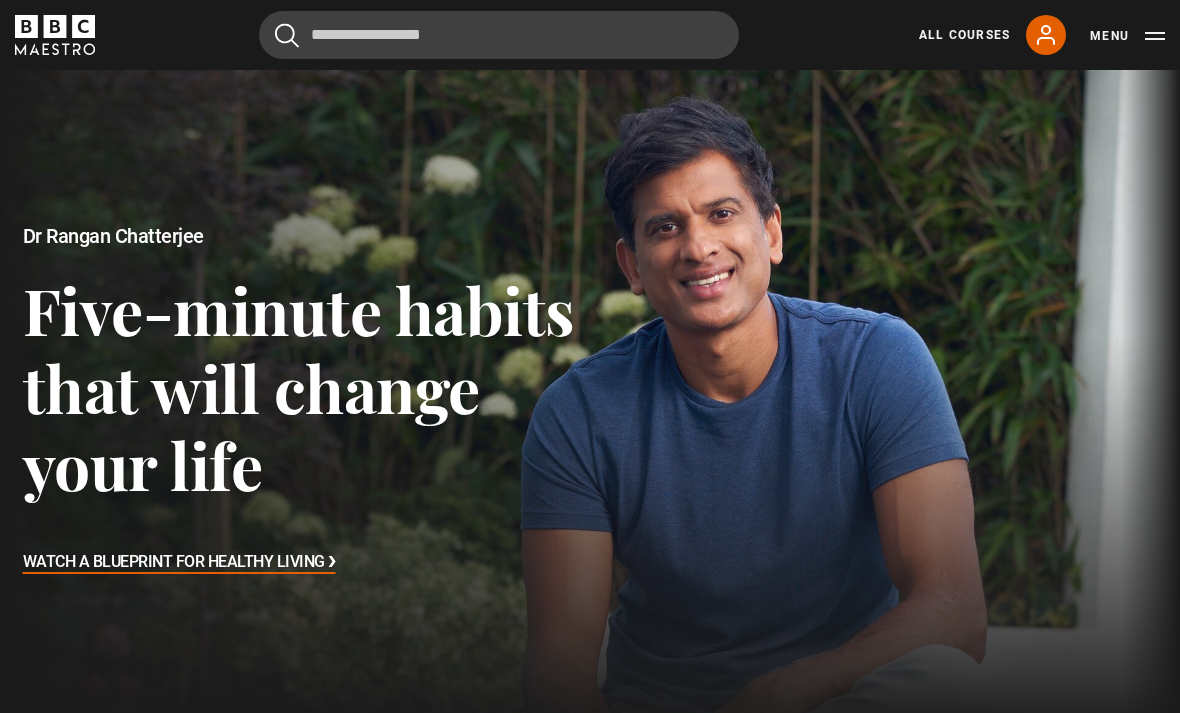 scroll, scrollTop: 657, scrollLeft: 0, axis: vertical 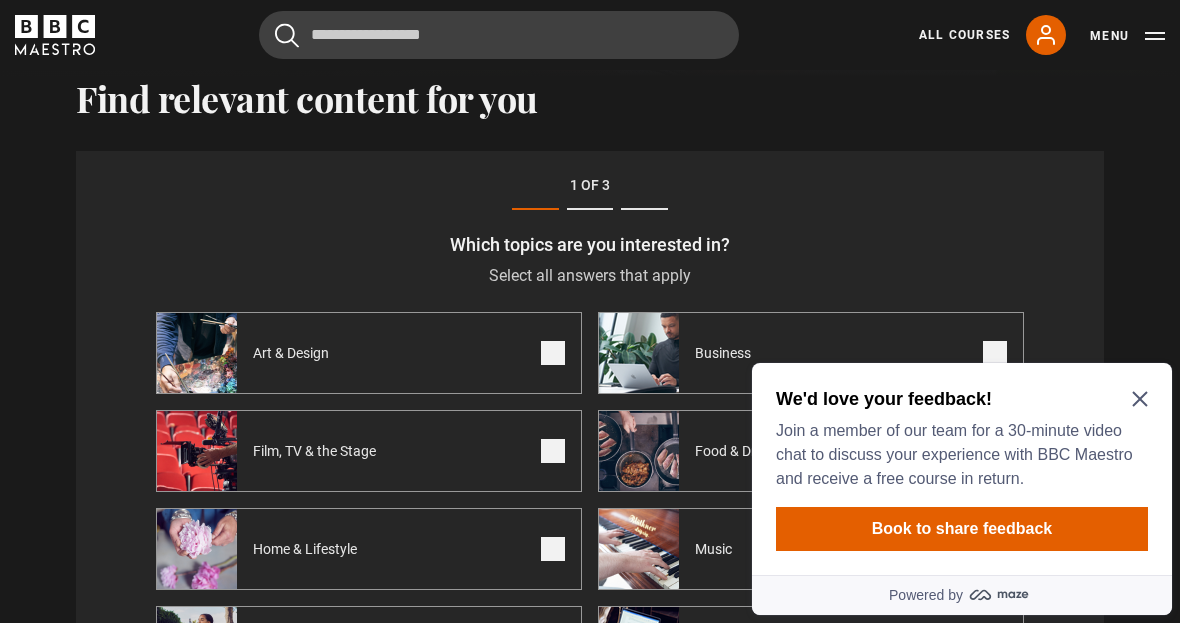 click 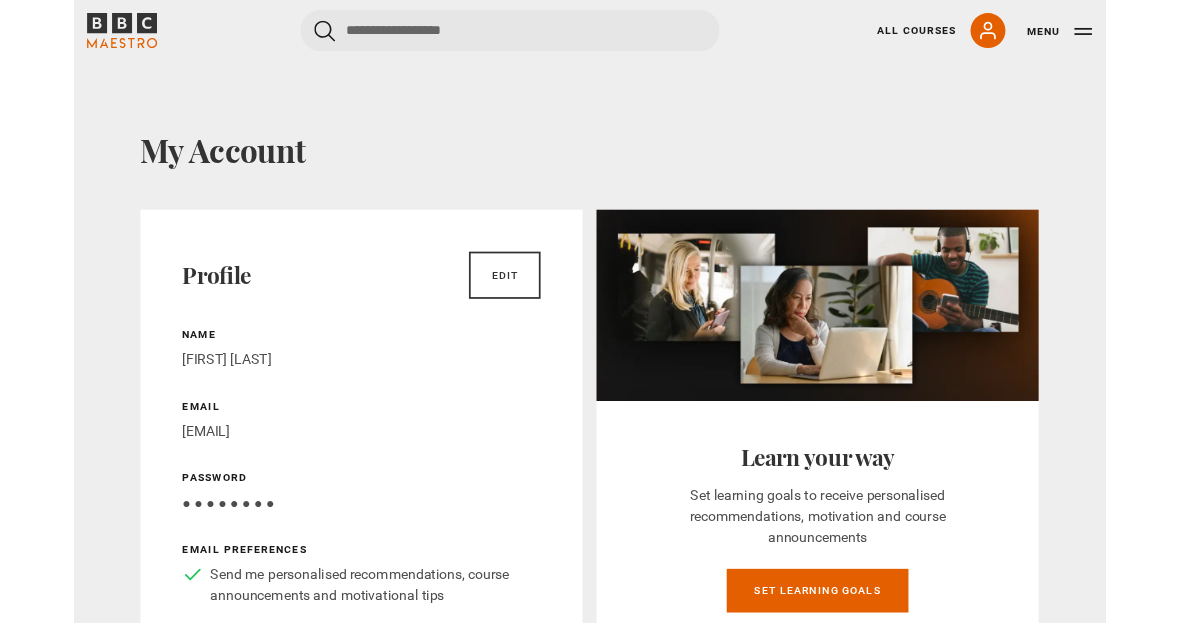 scroll, scrollTop: 0, scrollLeft: 0, axis: both 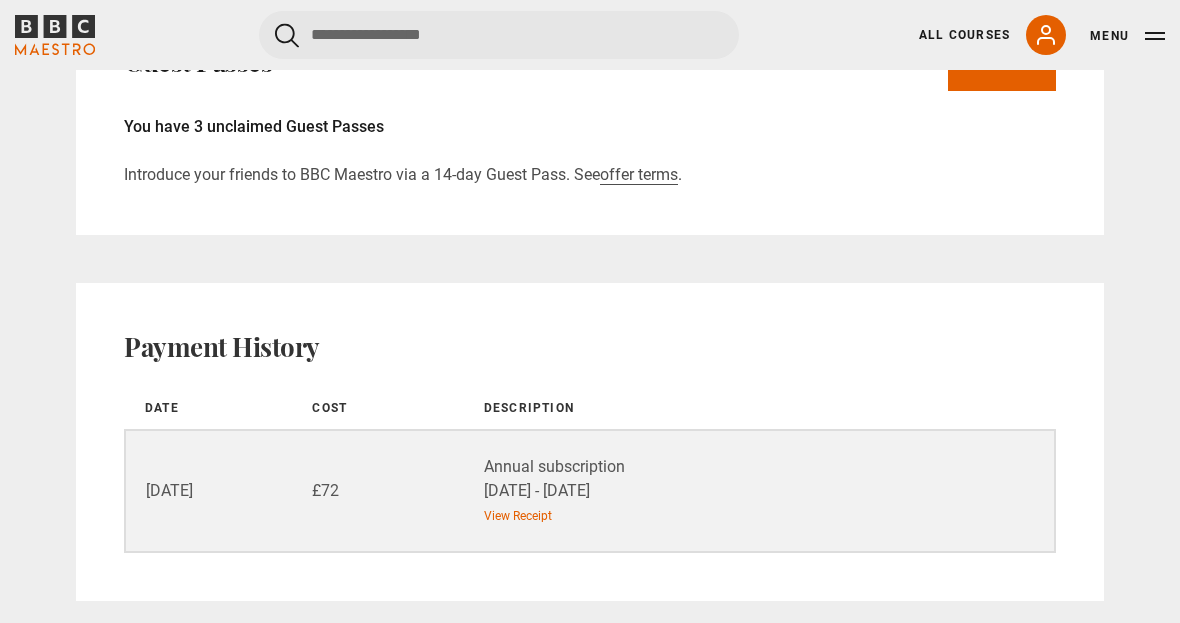 click on "Menu" at bounding box center [1127, 36] 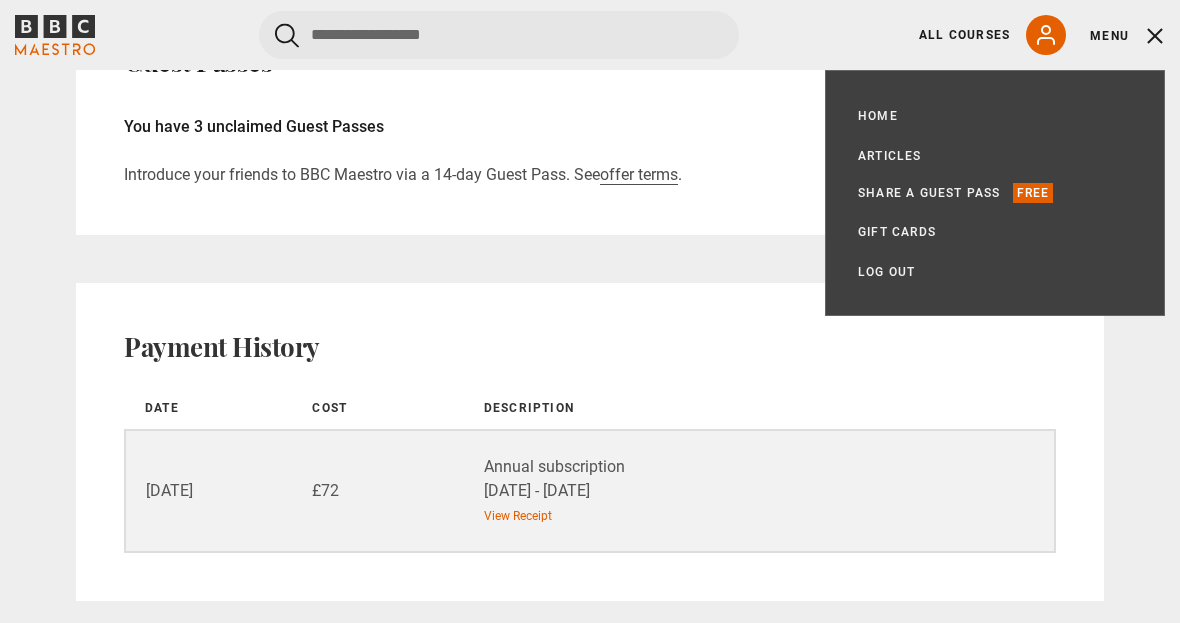 click on "Payment History
Date
Cost
Description
26 Oct 24
£72
Annual subscription 26 Oct 24 - 26 Oct 25
View Receipt" at bounding box center [590, 442] 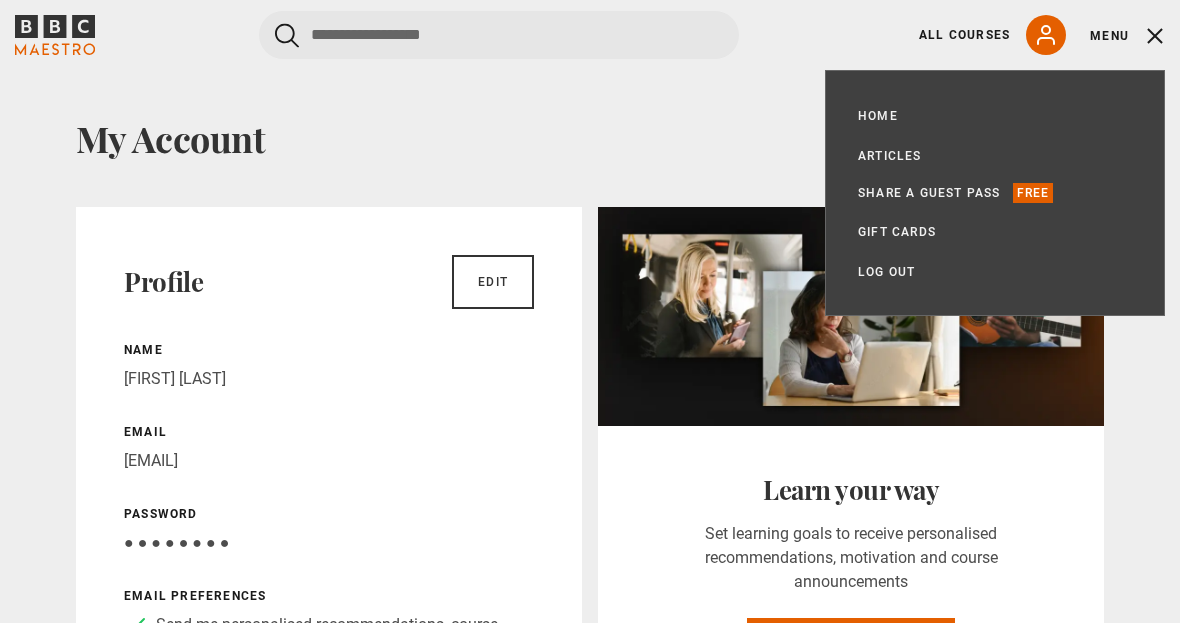 scroll, scrollTop: 29, scrollLeft: 0, axis: vertical 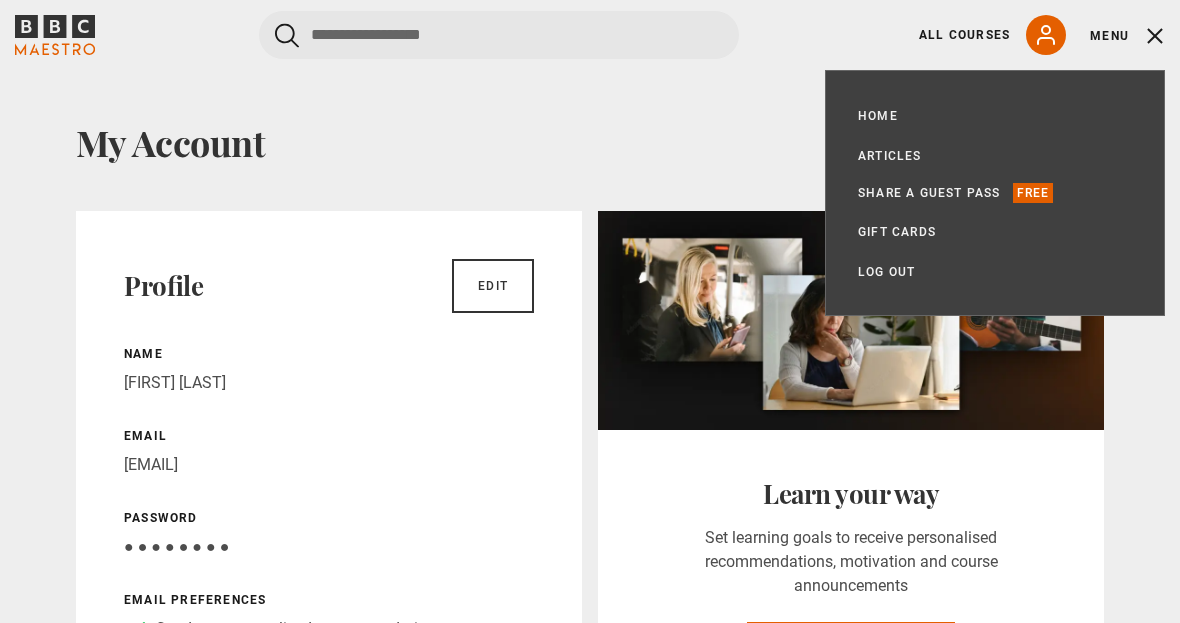 click on "My Account
Profile
Edit
Name
Susan Mallon
Email
susanmallon.sm@gmail.com
Password
Your password is hidden
● ● ● ● ● ● ● ●
Email preferences
Send me personalised recommendations, course announcements and motivational tips
Learn your way
Set learning goals to receive personalised recommendations, motivation and course announcements
Set learning goals
Annual Subscription
Add payment method
Your subscription is due to expire on
26.10.25.
Need more help?  See our subscription FAQs here" at bounding box center (590, 990) 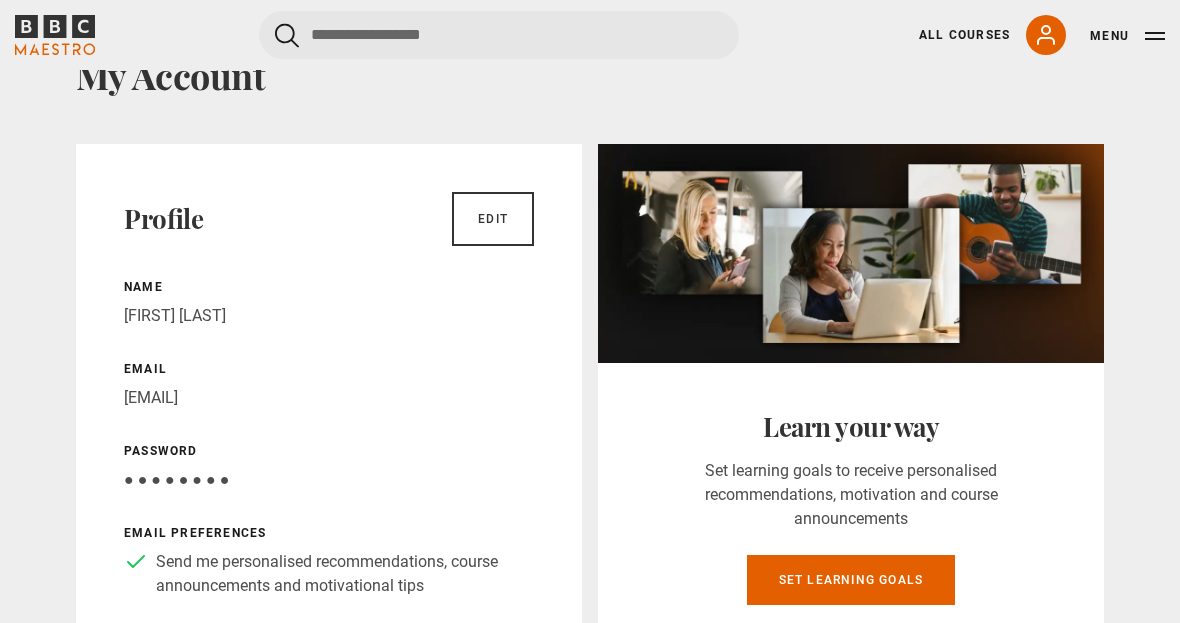 scroll, scrollTop: 0, scrollLeft: 0, axis: both 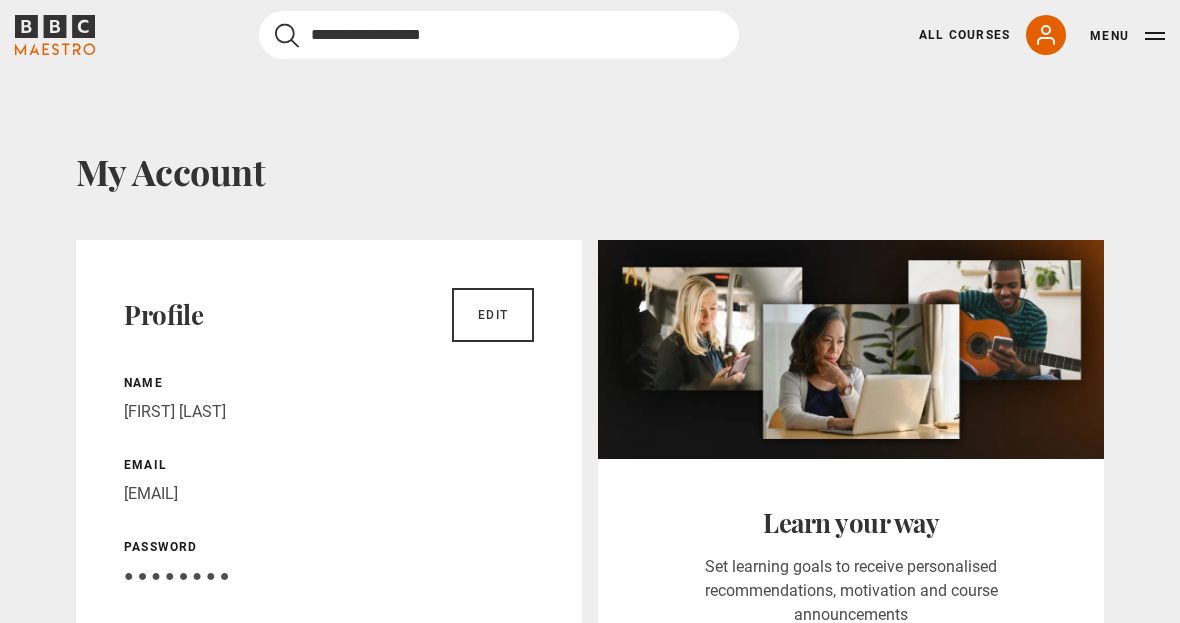 click at bounding box center (499, 35) 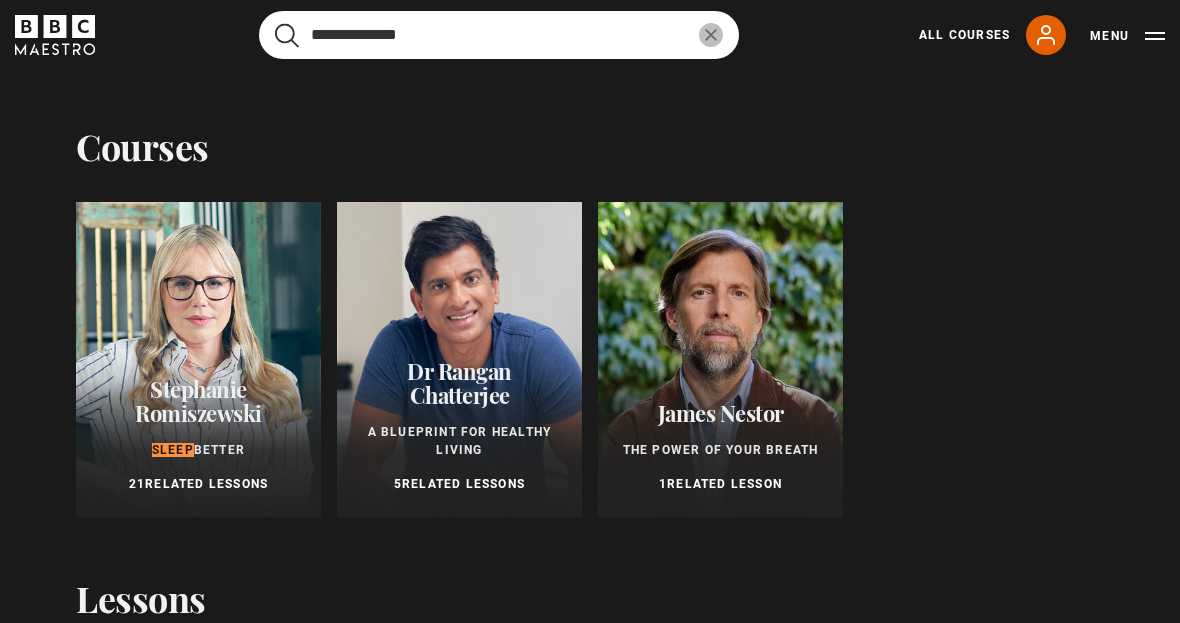 type on "**********" 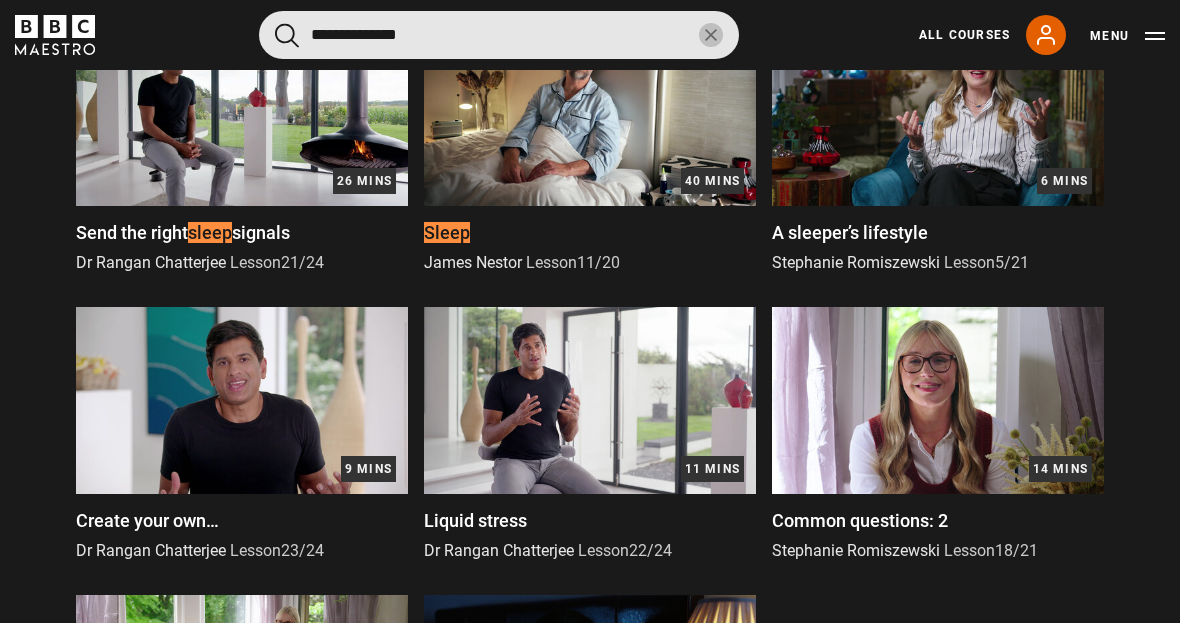 scroll, scrollTop: 1784, scrollLeft: 0, axis: vertical 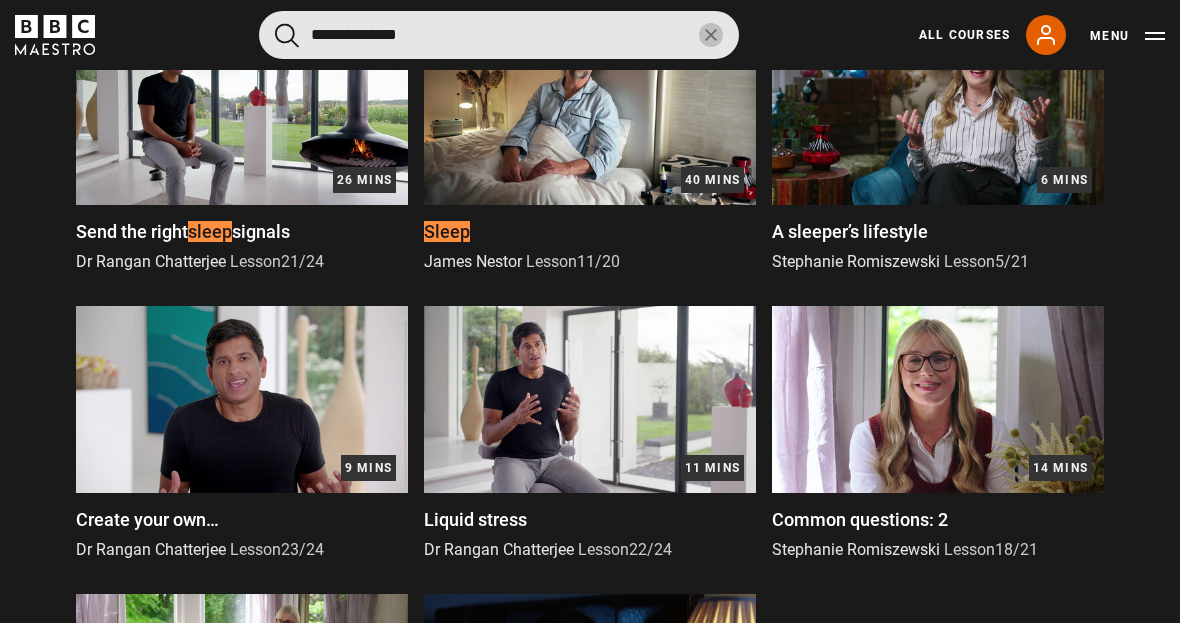 click at bounding box center [242, 111] 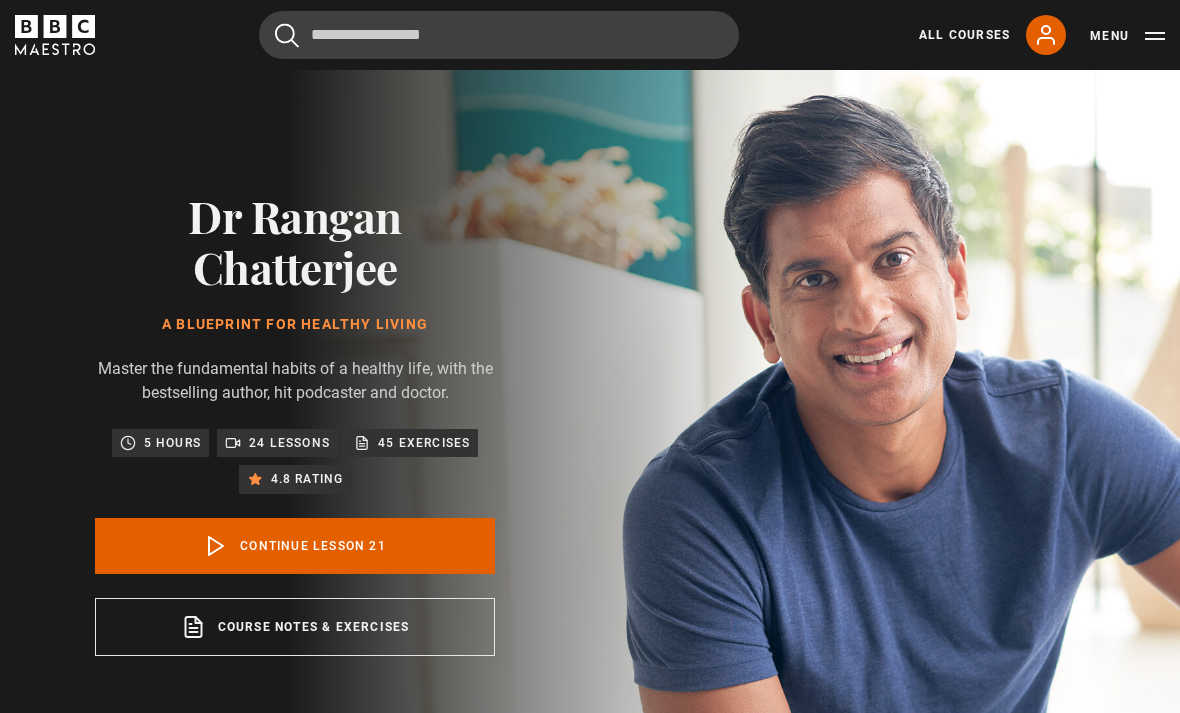 scroll, scrollTop: 787, scrollLeft: 0, axis: vertical 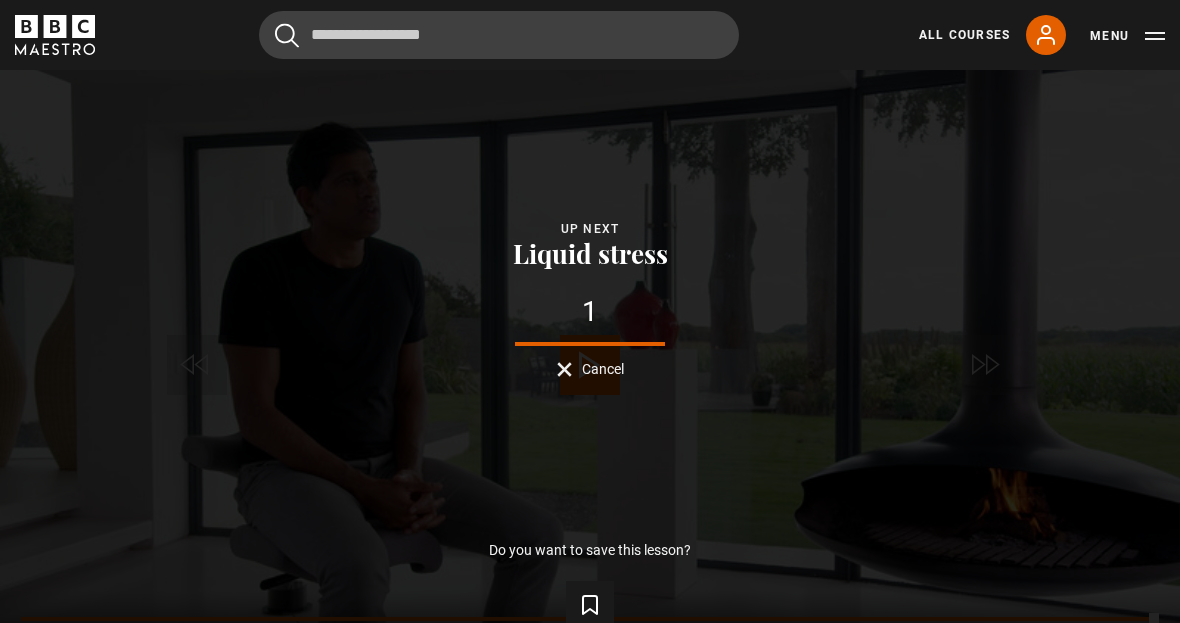 click 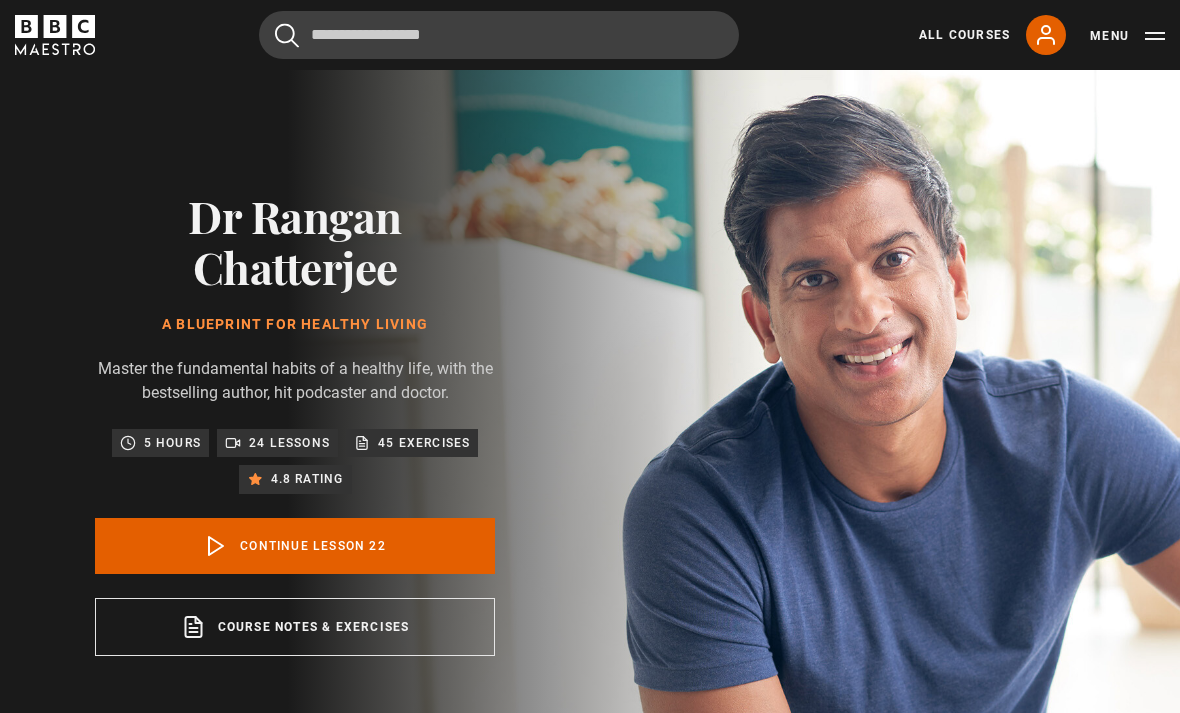 scroll, scrollTop: 787, scrollLeft: 0, axis: vertical 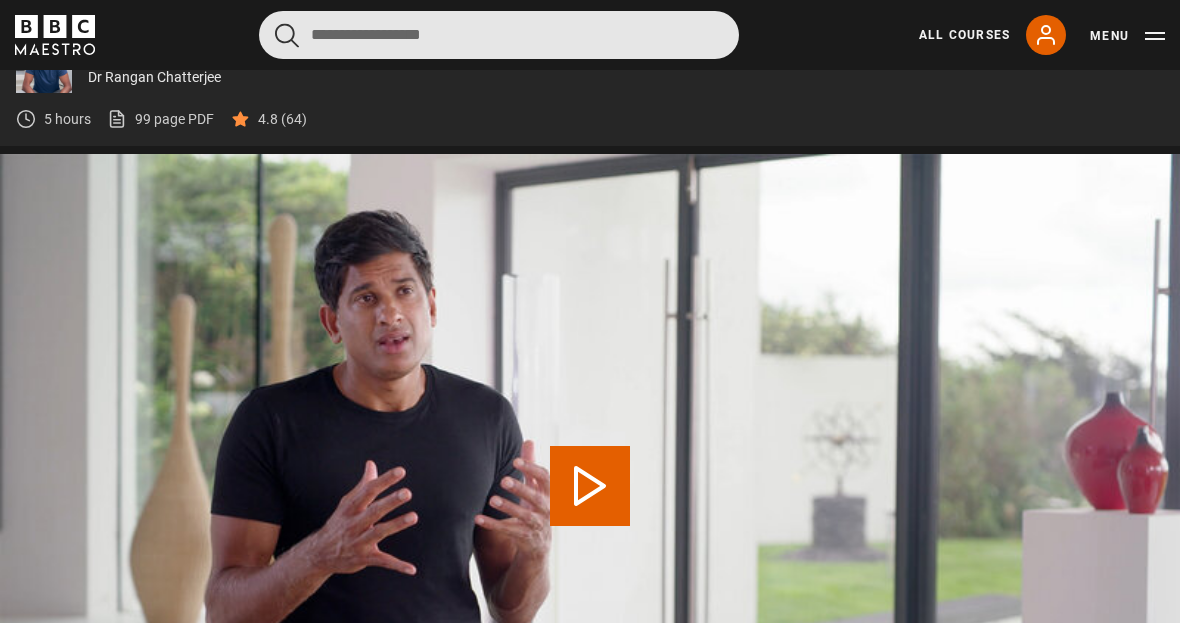 click at bounding box center [499, 35] 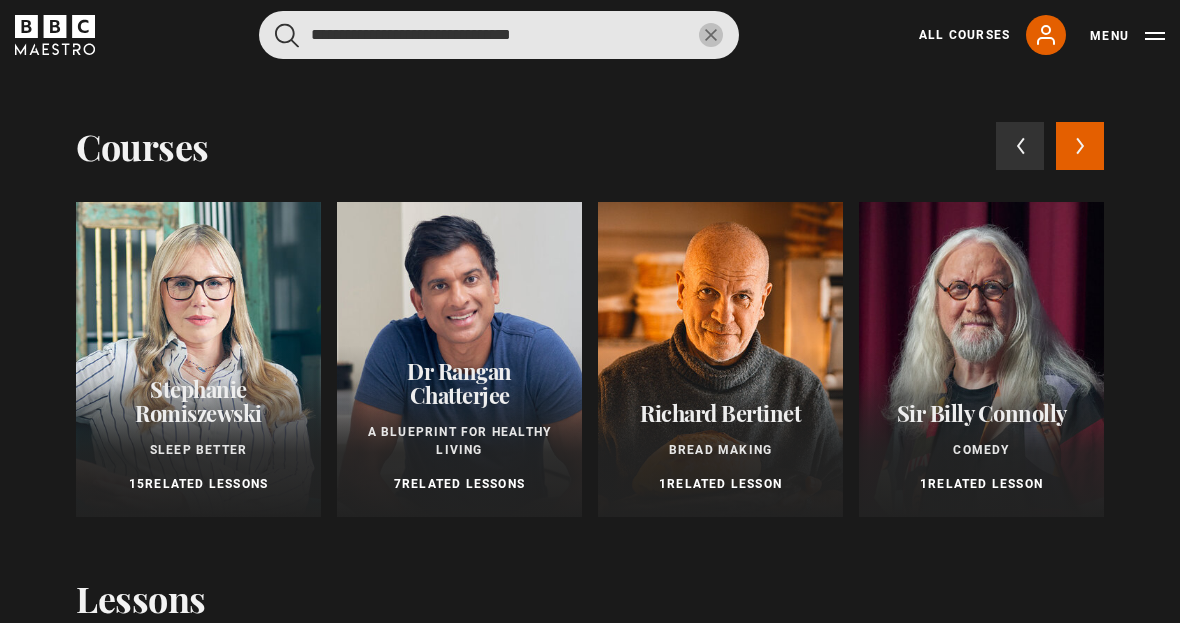type on "**********" 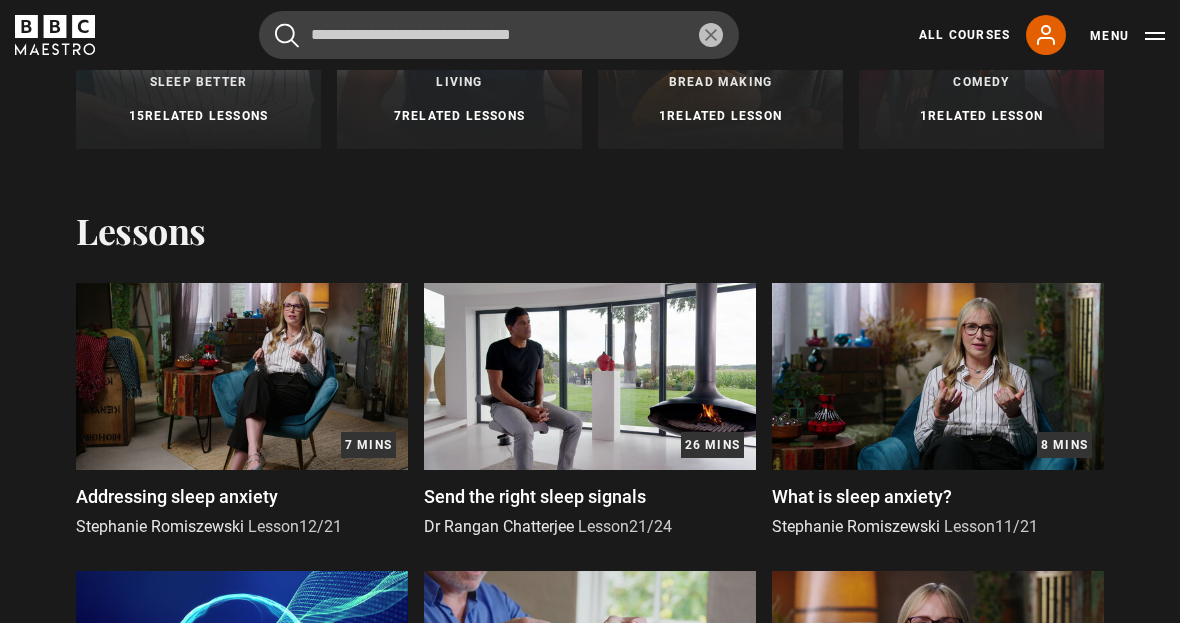 scroll, scrollTop: 371, scrollLeft: 0, axis: vertical 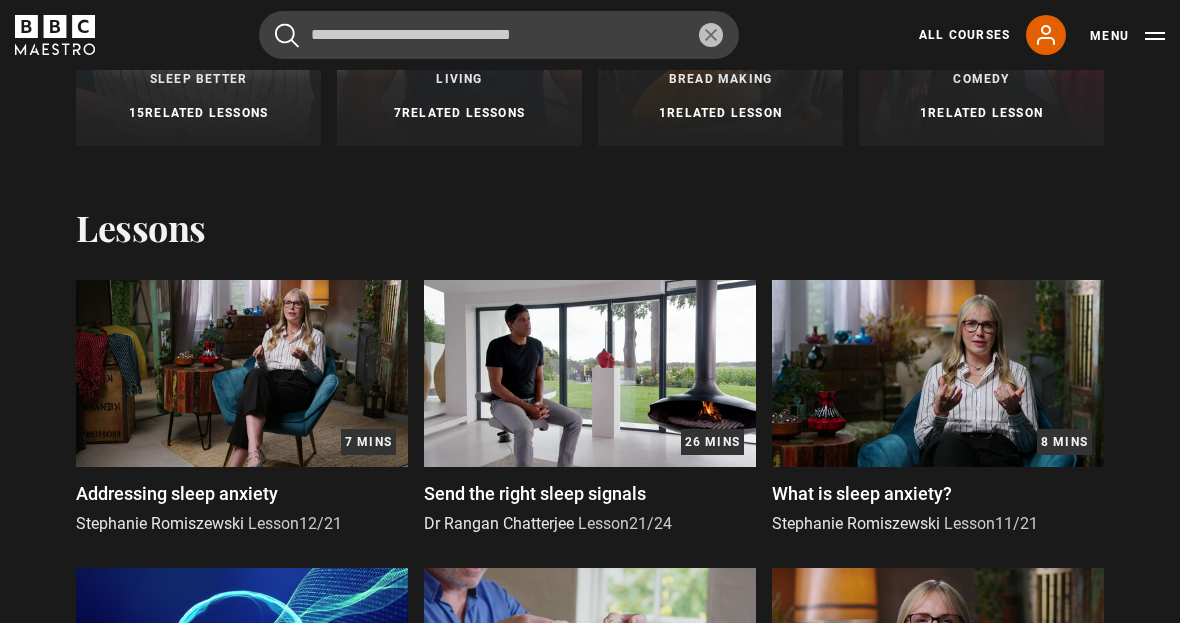 click at bounding box center [242, 373] 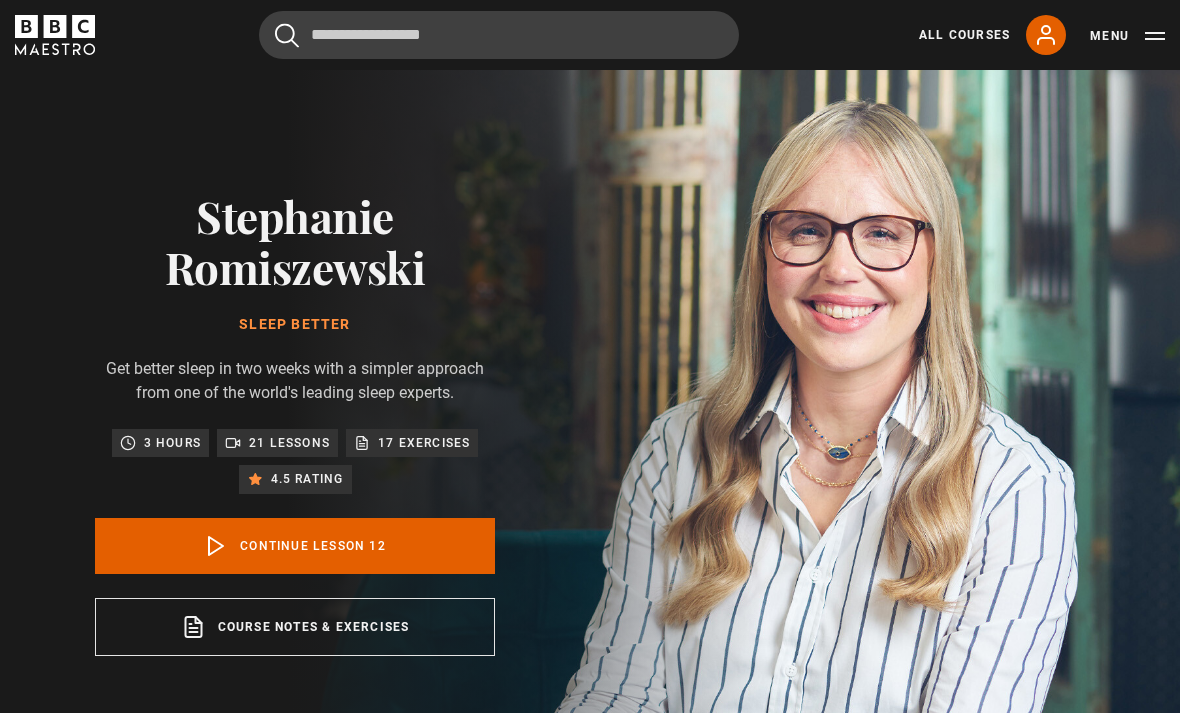 scroll, scrollTop: 787, scrollLeft: 0, axis: vertical 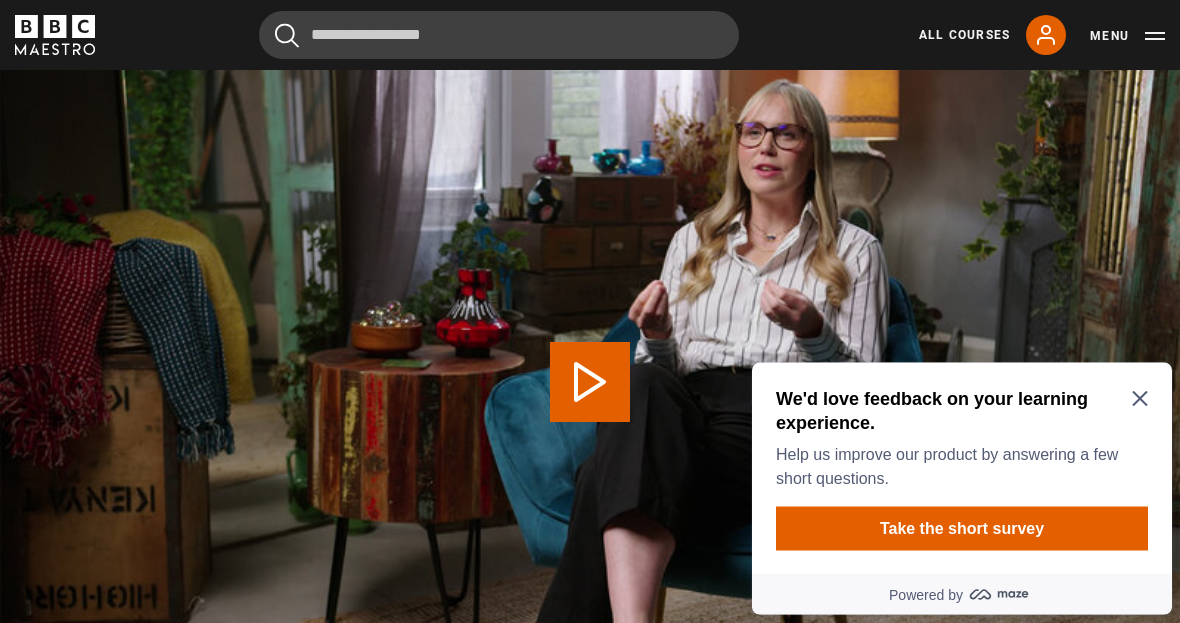 click 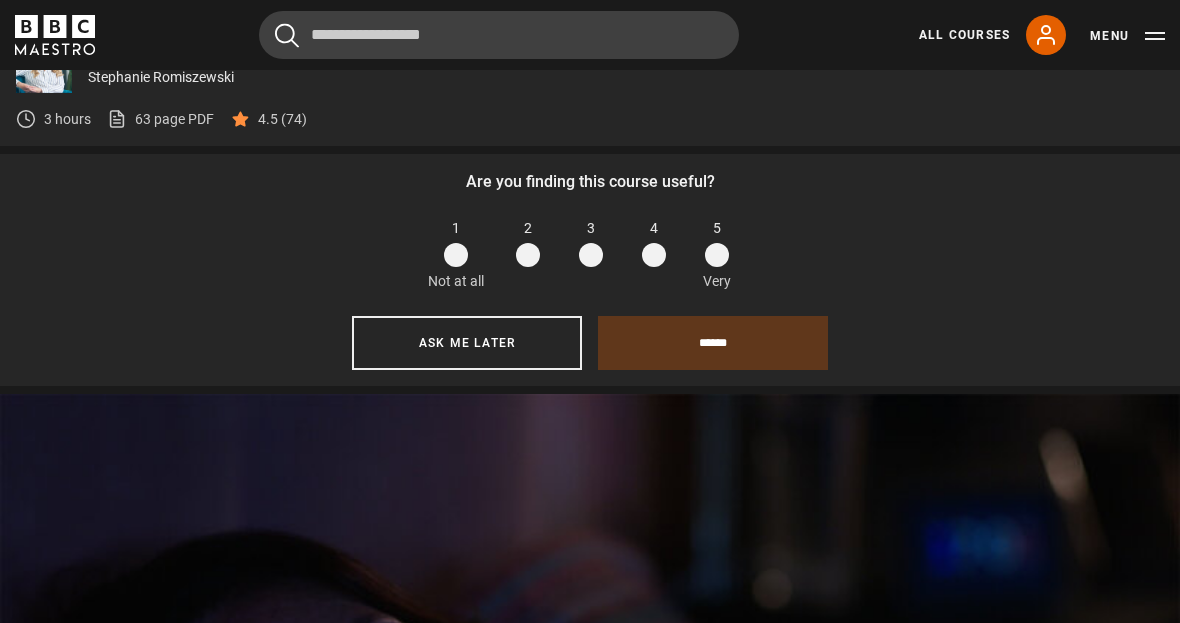 scroll, scrollTop: 0, scrollLeft: 0, axis: both 